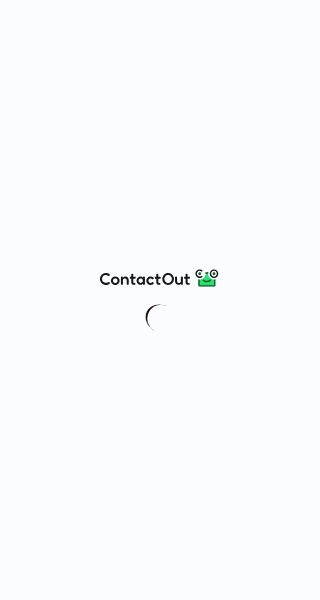 scroll, scrollTop: 0, scrollLeft: 0, axis: both 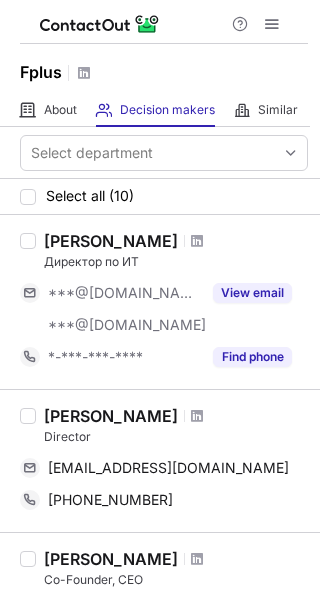 drag, startPoint x: 215, startPoint y: 69, endPoint x: 176, endPoint y: 67, distance: 39.051247 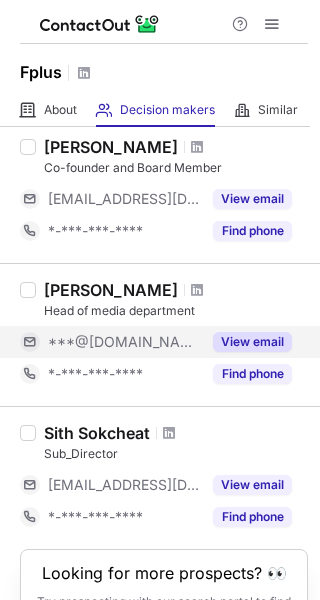 scroll, scrollTop: 1288, scrollLeft: 0, axis: vertical 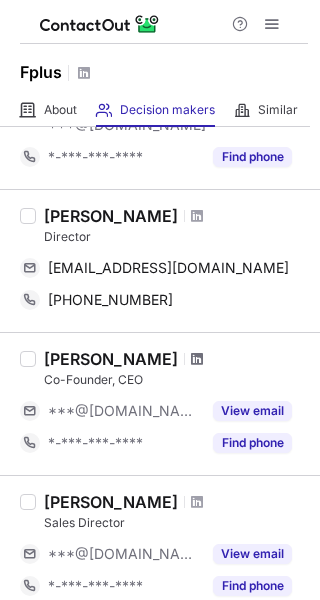 click at bounding box center [197, 359] 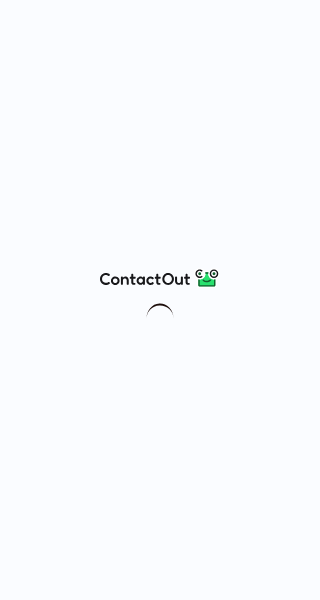 scroll, scrollTop: 0, scrollLeft: 0, axis: both 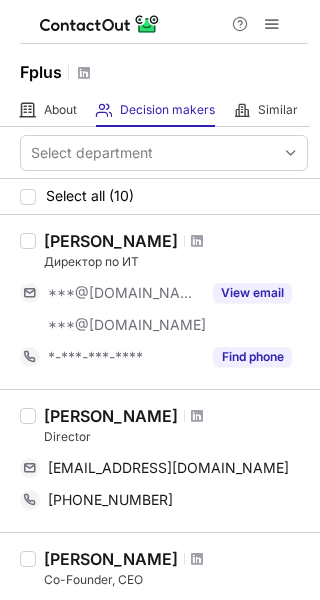 click at bounding box center [197, 241] 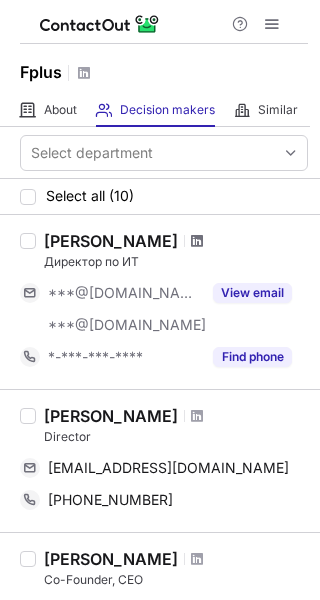 click at bounding box center [197, 241] 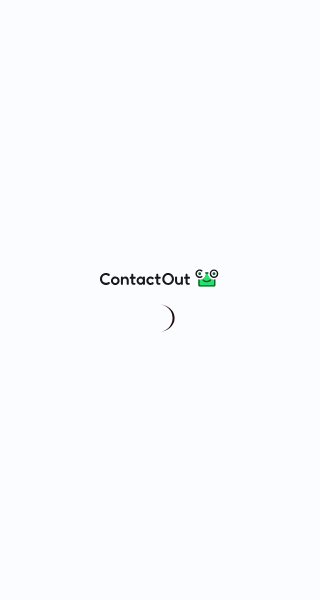 scroll, scrollTop: 0, scrollLeft: 0, axis: both 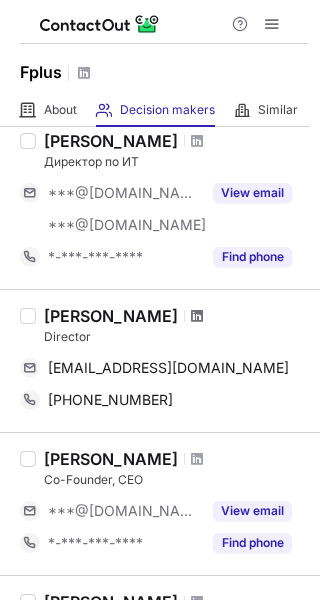 click at bounding box center (197, 316) 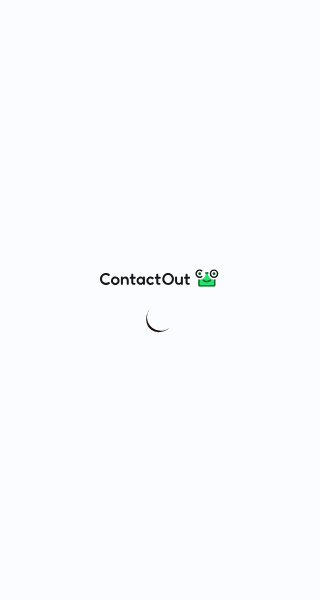 scroll, scrollTop: 0, scrollLeft: 0, axis: both 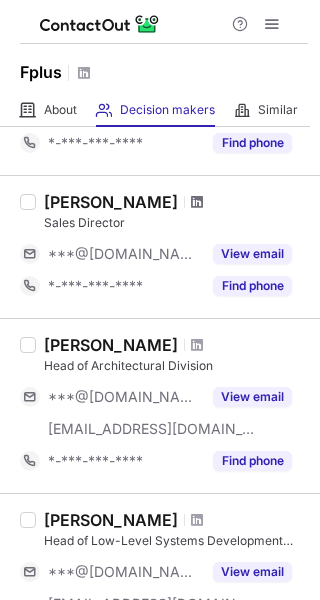 click at bounding box center [197, 202] 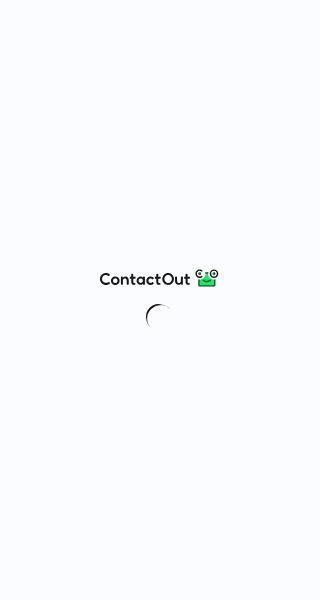 scroll, scrollTop: 0, scrollLeft: 0, axis: both 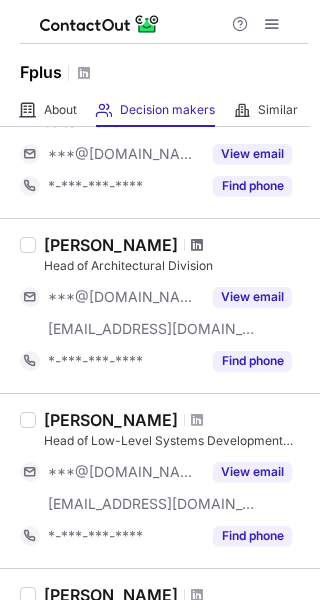 click at bounding box center [197, 245] 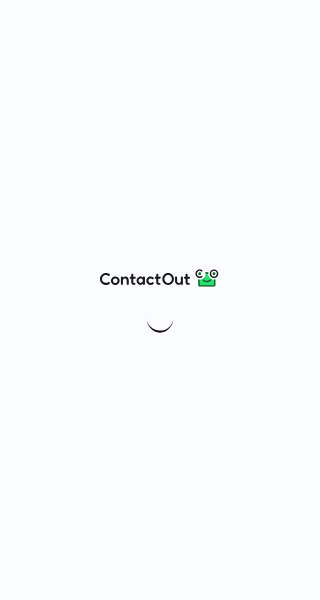 scroll, scrollTop: 0, scrollLeft: 0, axis: both 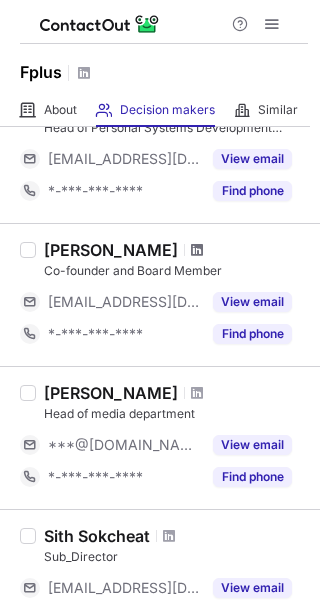 click at bounding box center [197, 250] 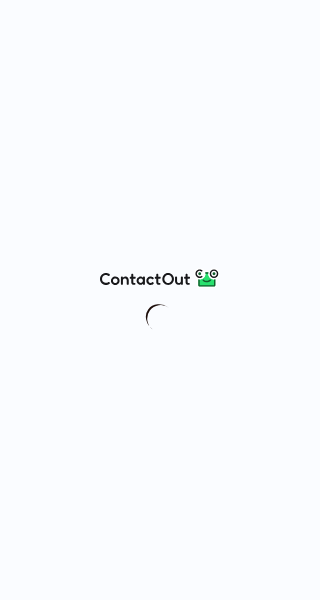 scroll, scrollTop: 0, scrollLeft: 0, axis: both 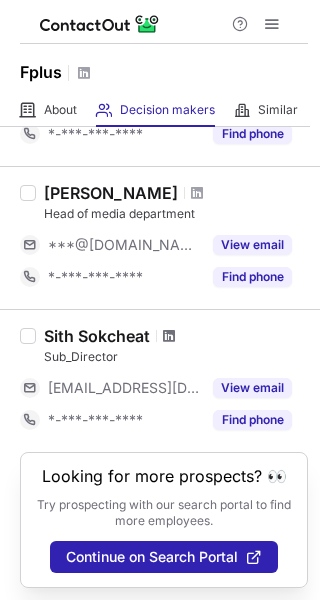 click at bounding box center (169, 336) 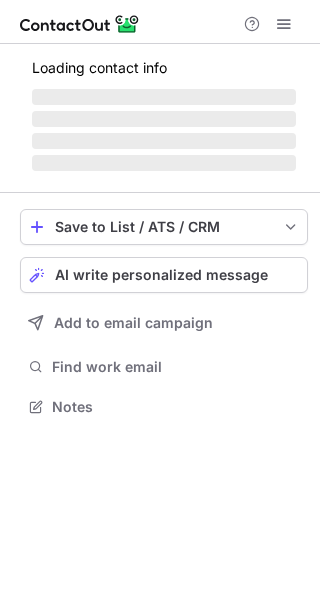 scroll, scrollTop: 0, scrollLeft: 0, axis: both 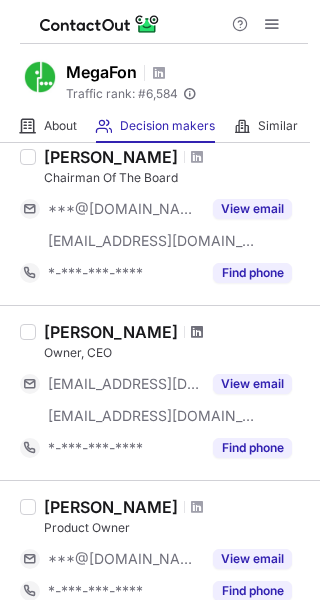 click at bounding box center (197, 332) 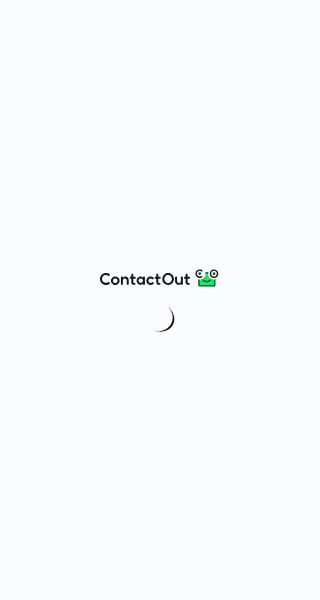 scroll, scrollTop: 0, scrollLeft: 0, axis: both 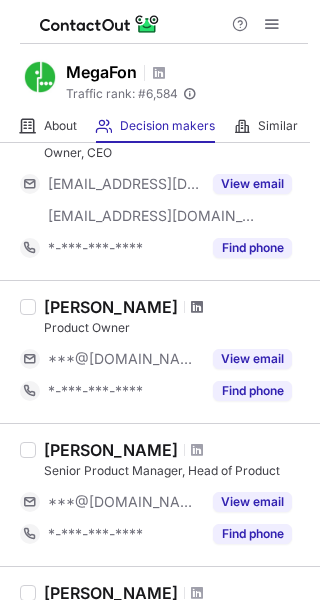 click at bounding box center [197, 307] 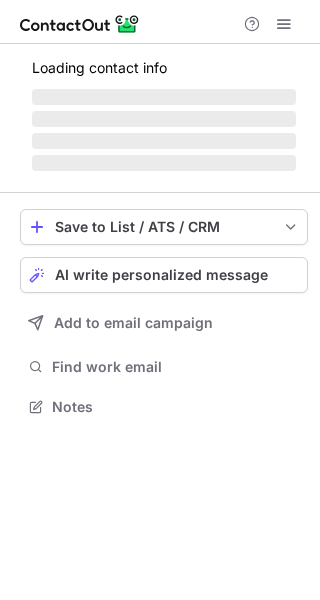 scroll, scrollTop: 0, scrollLeft: 0, axis: both 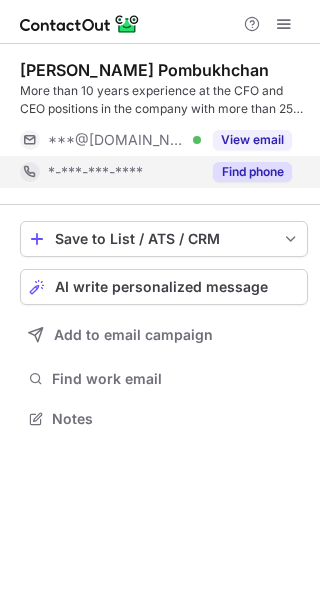 click on "Find phone" at bounding box center [252, 172] 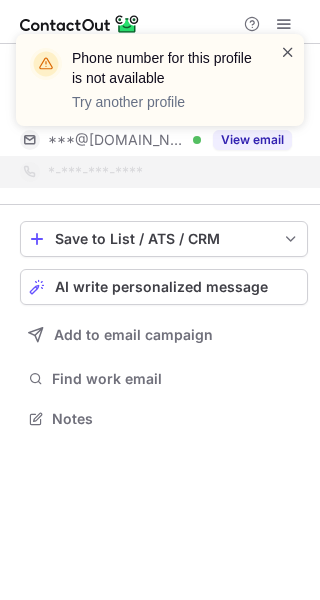 click at bounding box center [288, 52] 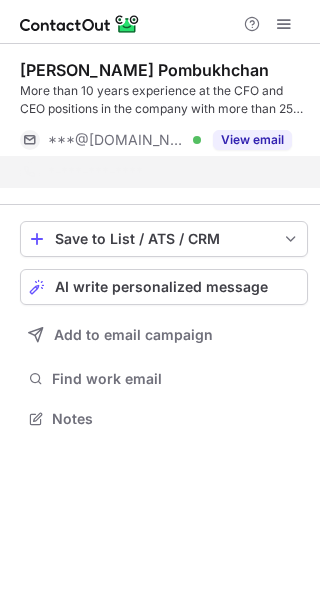 click on "Phone number for this profile is not available Try another profile" at bounding box center [160, 88] 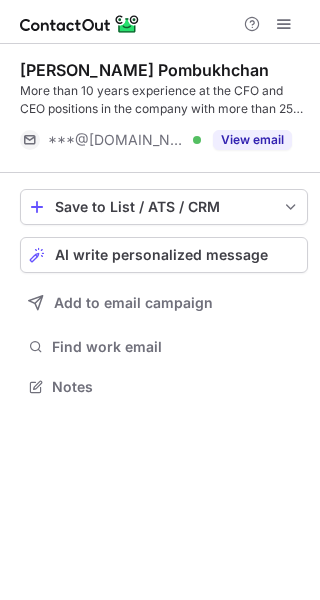 scroll, scrollTop: 372, scrollLeft: 320, axis: both 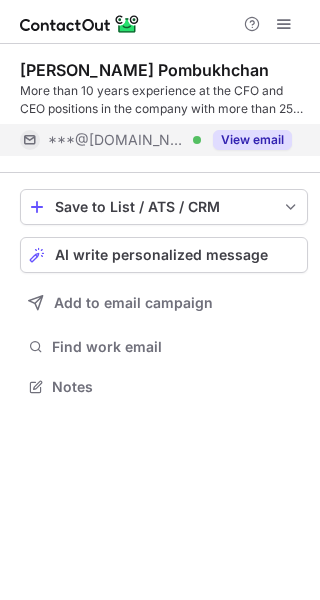 click on "View email" at bounding box center (252, 140) 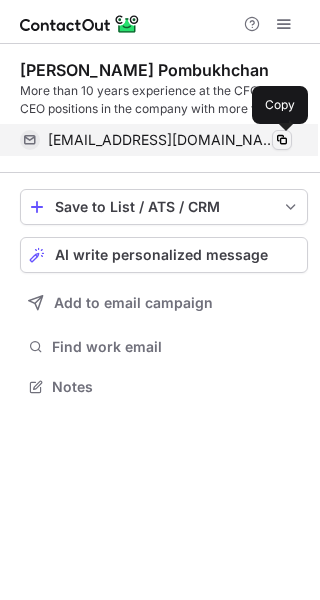 click at bounding box center (282, 140) 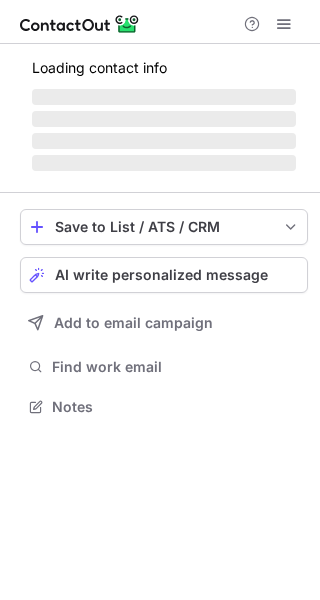 scroll, scrollTop: 0, scrollLeft: 0, axis: both 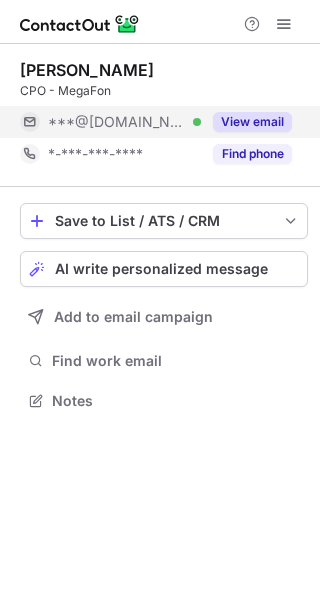 click on "View email" at bounding box center [252, 122] 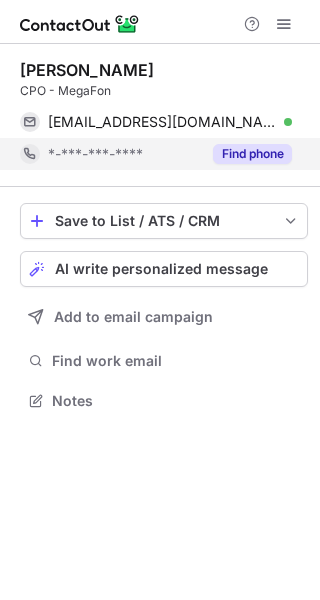click on "Find phone" at bounding box center [252, 154] 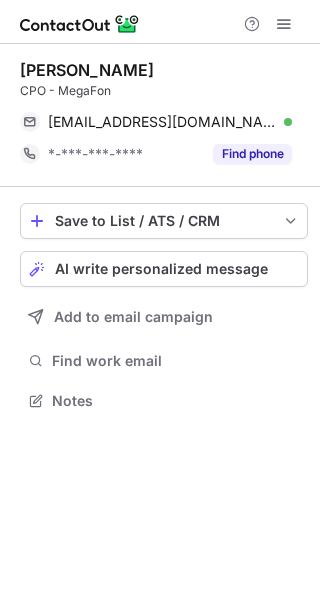scroll, scrollTop: 0, scrollLeft: 0, axis: both 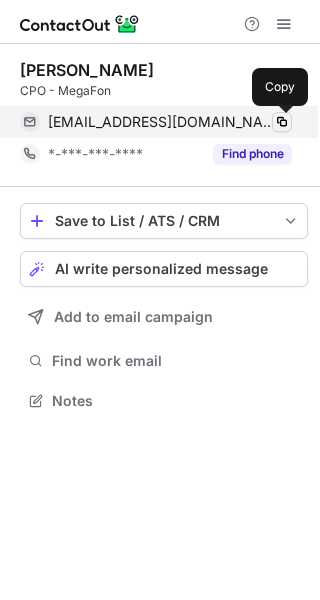 click at bounding box center [282, 122] 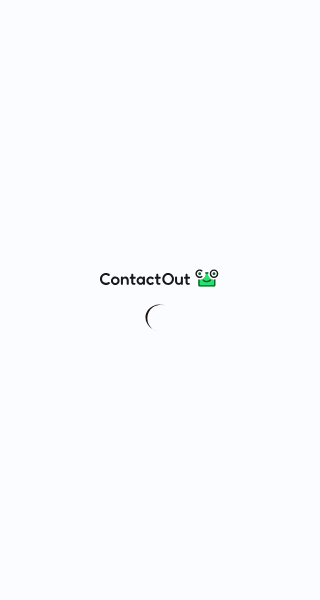 scroll, scrollTop: 0, scrollLeft: 0, axis: both 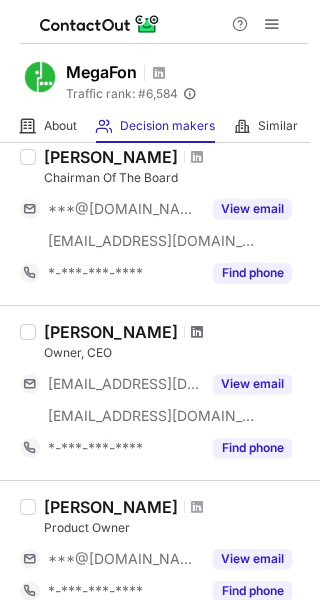 click at bounding box center [197, 332] 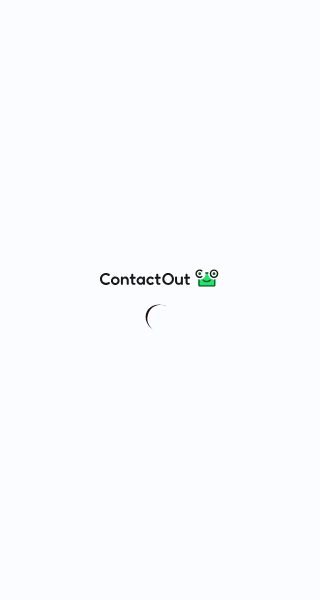 scroll, scrollTop: 0, scrollLeft: 0, axis: both 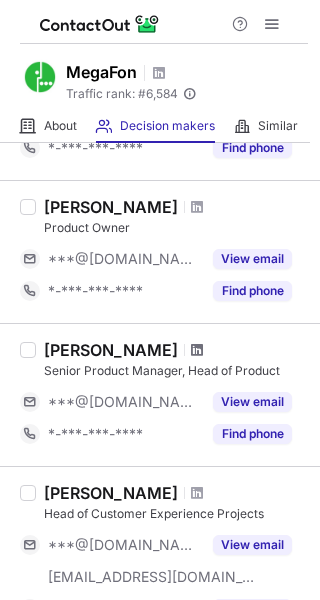 click at bounding box center [197, 350] 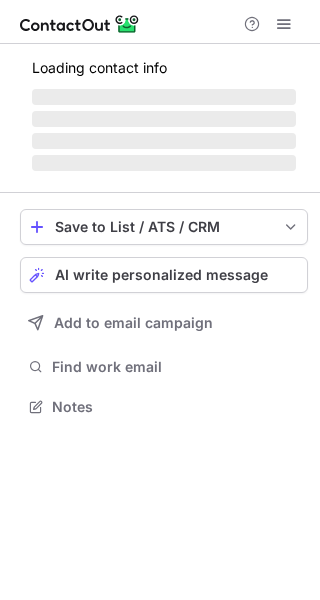 scroll, scrollTop: 0, scrollLeft: 0, axis: both 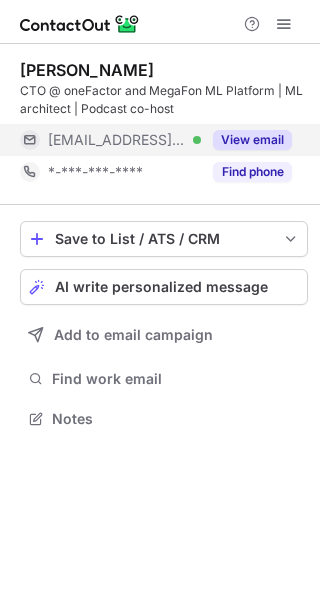 click on "View email" at bounding box center [252, 140] 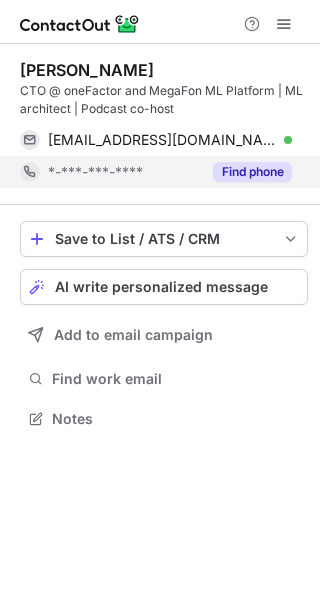 click on "Find phone" at bounding box center (252, 172) 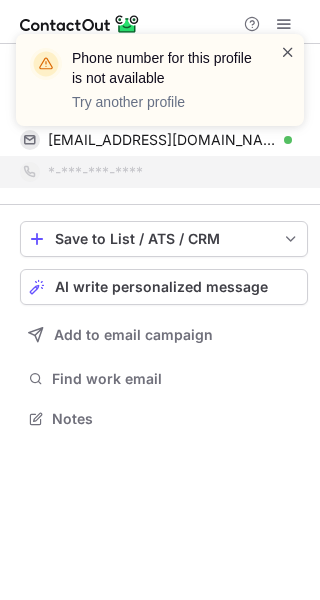 click at bounding box center (288, 52) 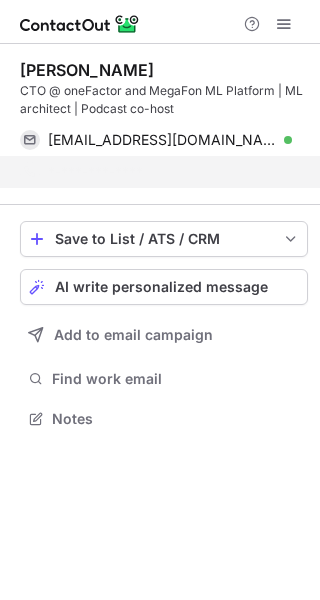 scroll, scrollTop: 372, scrollLeft: 320, axis: both 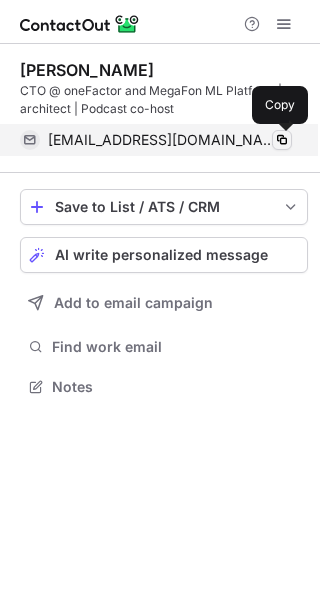 click at bounding box center [282, 140] 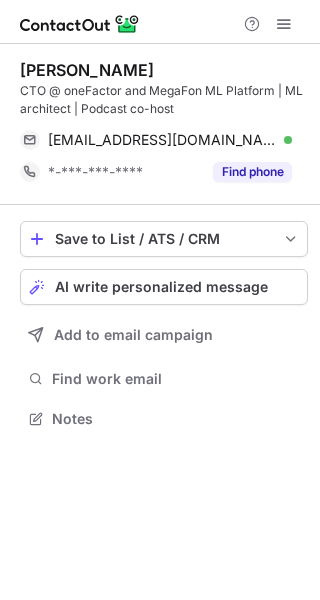 scroll, scrollTop: 0, scrollLeft: 0, axis: both 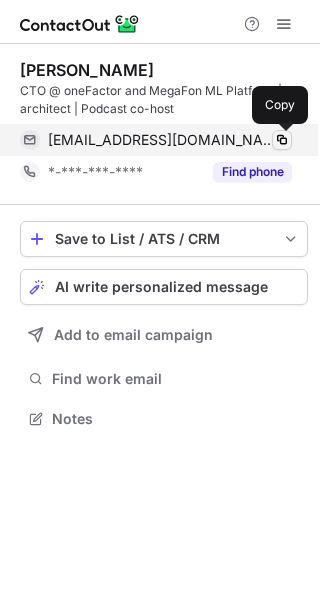 click at bounding box center [282, 140] 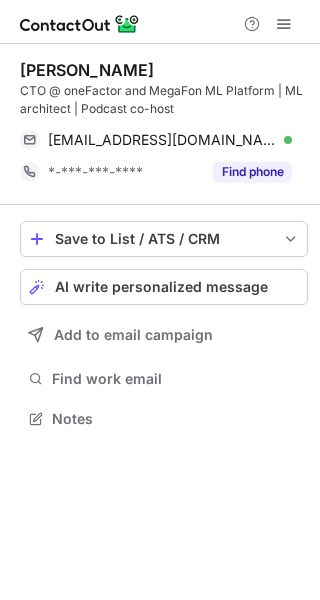 scroll, scrollTop: 0, scrollLeft: 0, axis: both 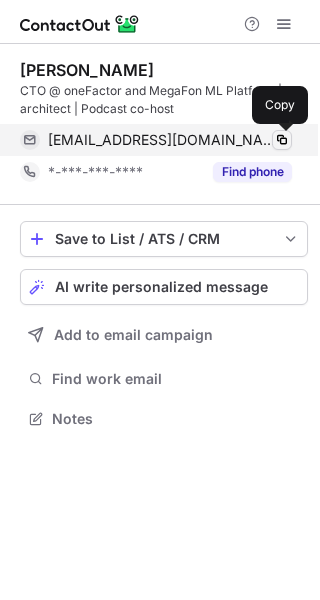 click at bounding box center [282, 140] 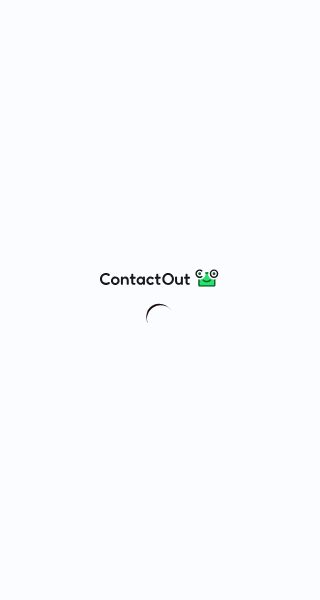 scroll, scrollTop: 0, scrollLeft: 0, axis: both 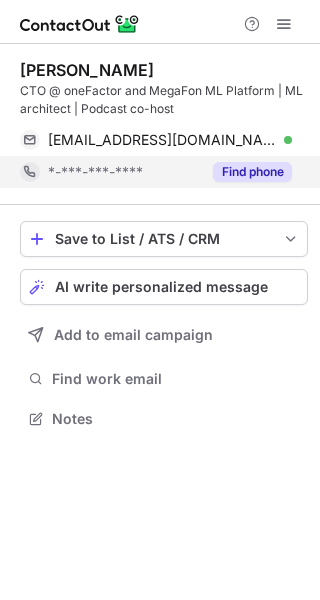 click on "Find phone" at bounding box center [252, 172] 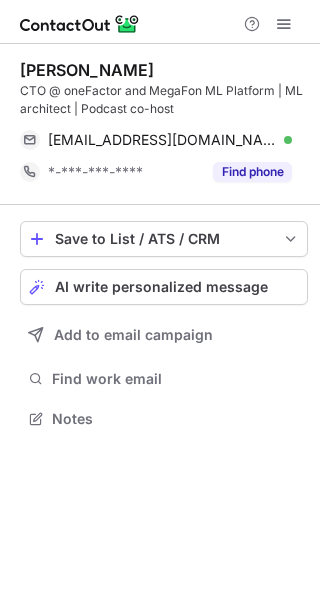 scroll, scrollTop: 0, scrollLeft: 0, axis: both 